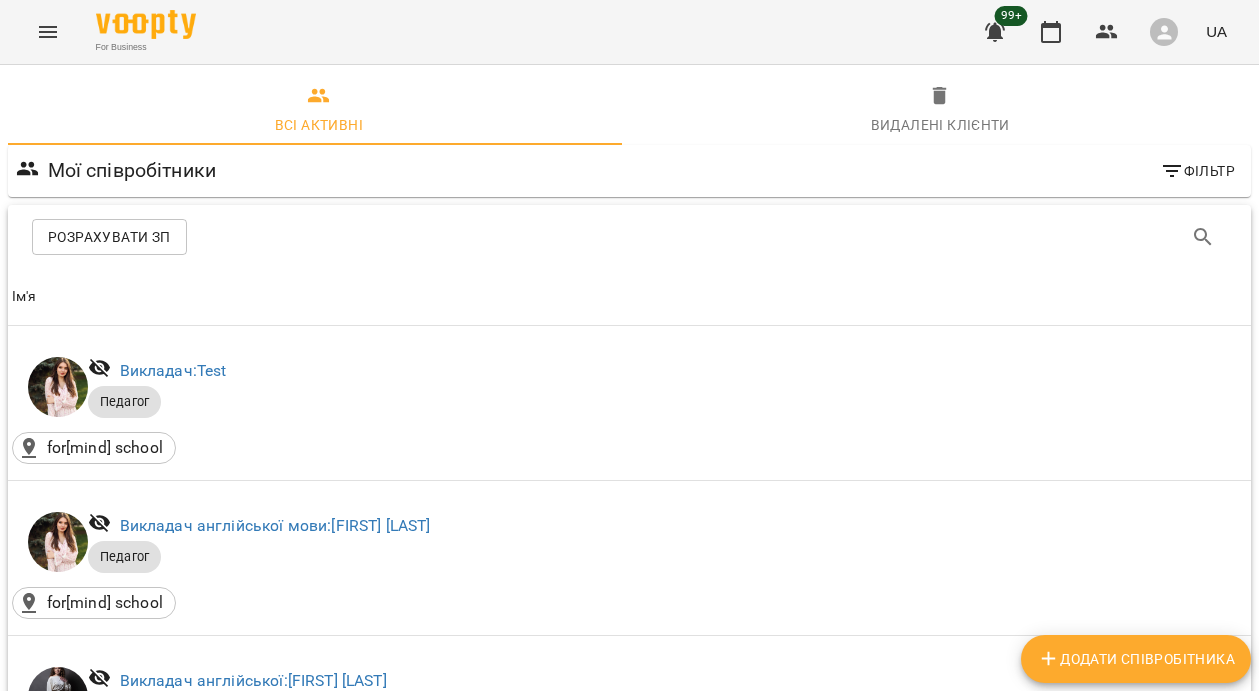 scroll, scrollTop: 0, scrollLeft: 0, axis: both 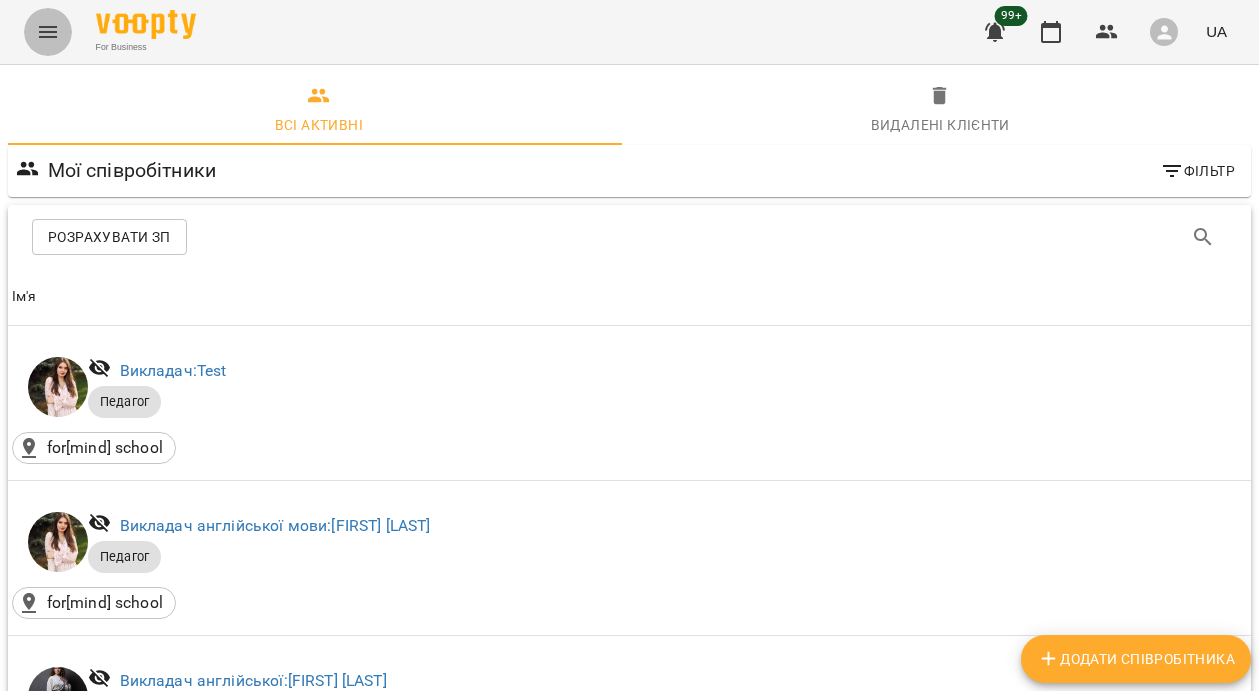 click at bounding box center [48, 32] 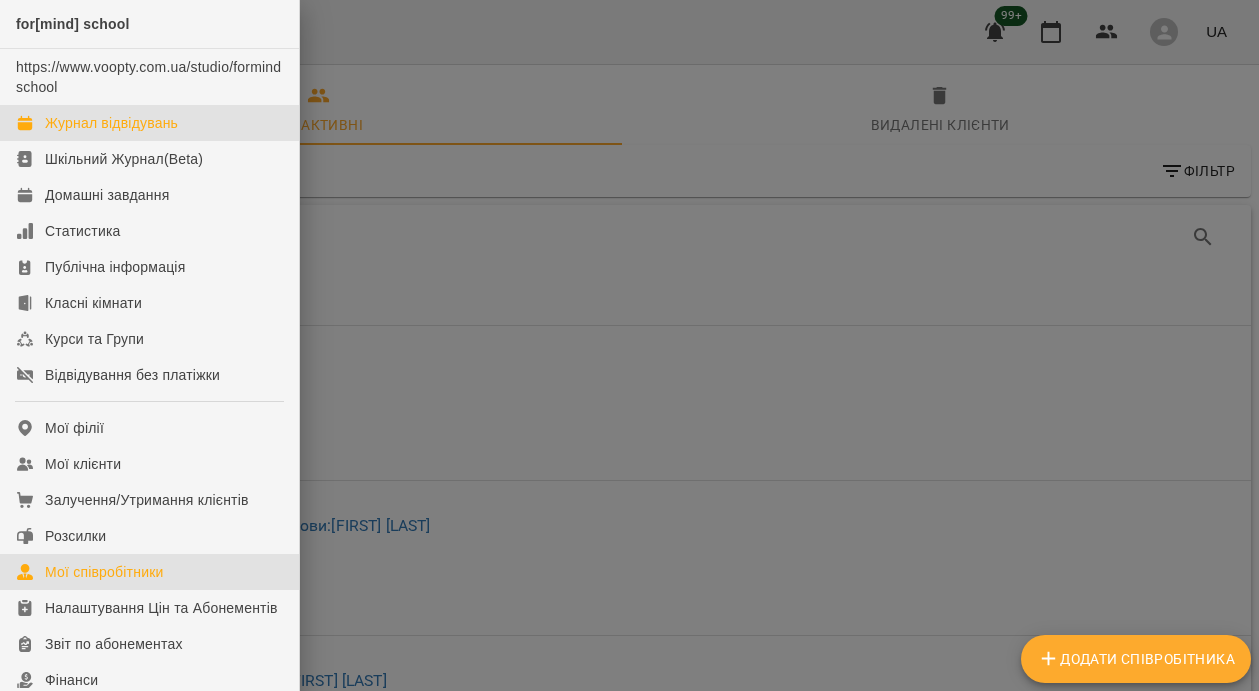 click on "Журнал відвідувань" at bounding box center (111, 123) 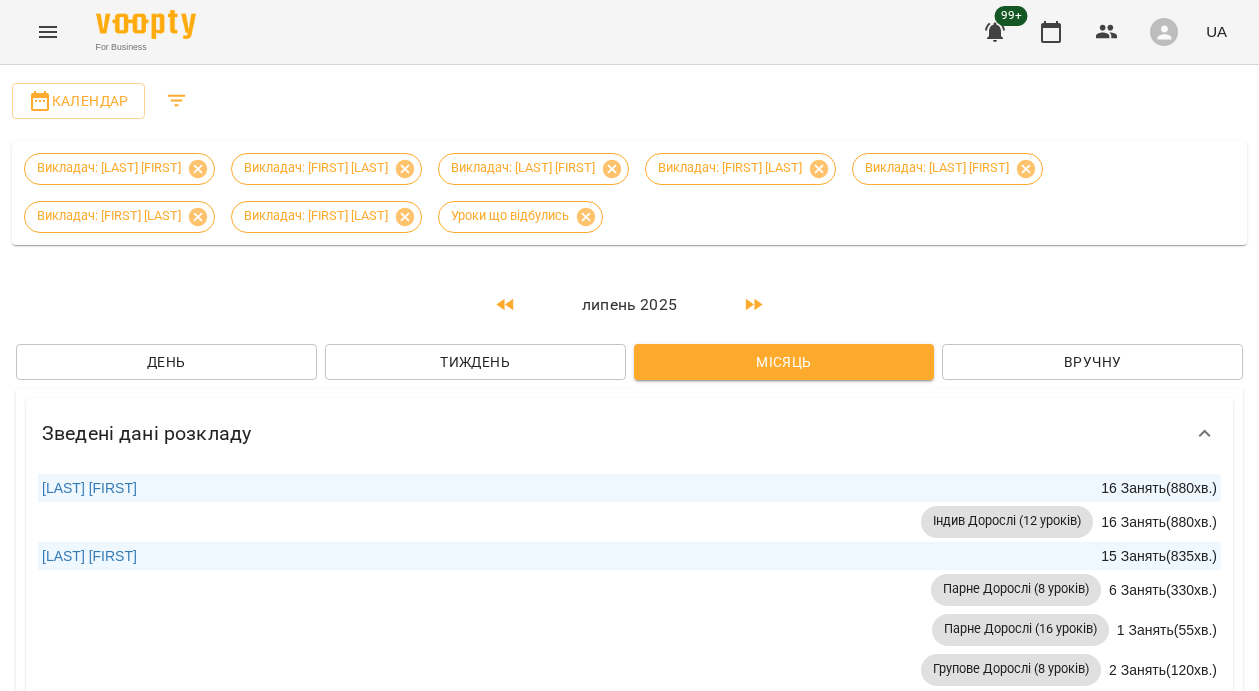 scroll, scrollTop: 0, scrollLeft: 0, axis: both 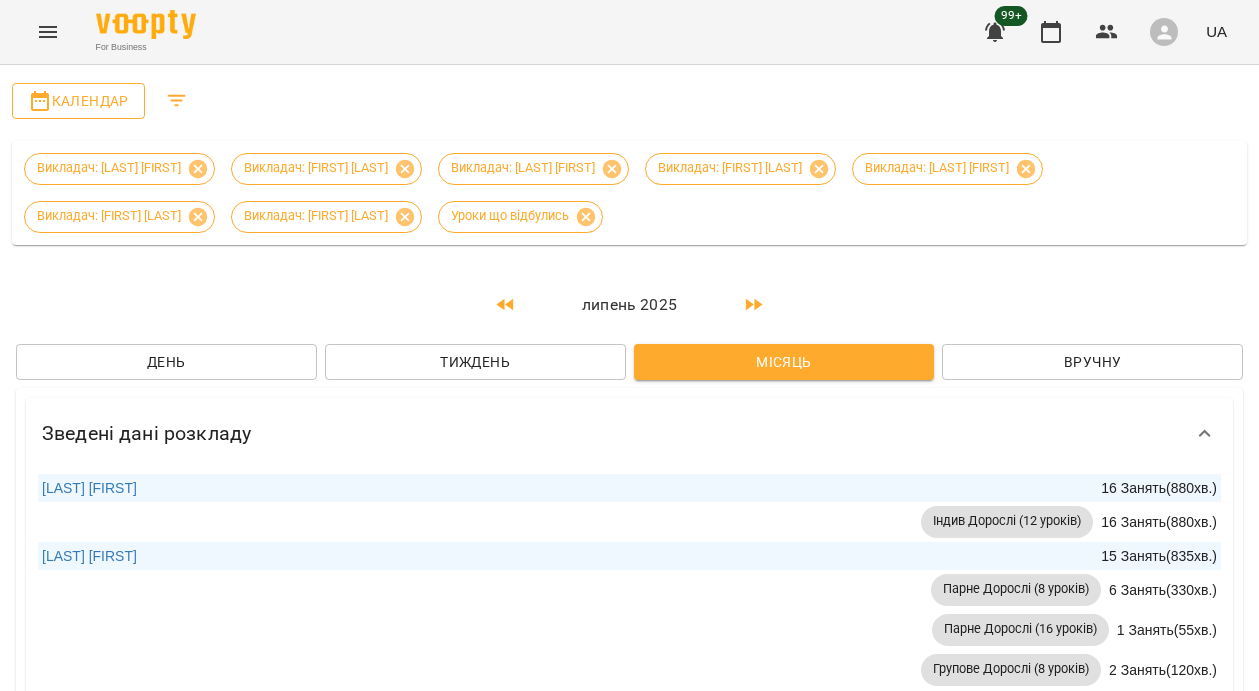 click on "Календар" at bounding box center [78, 101] 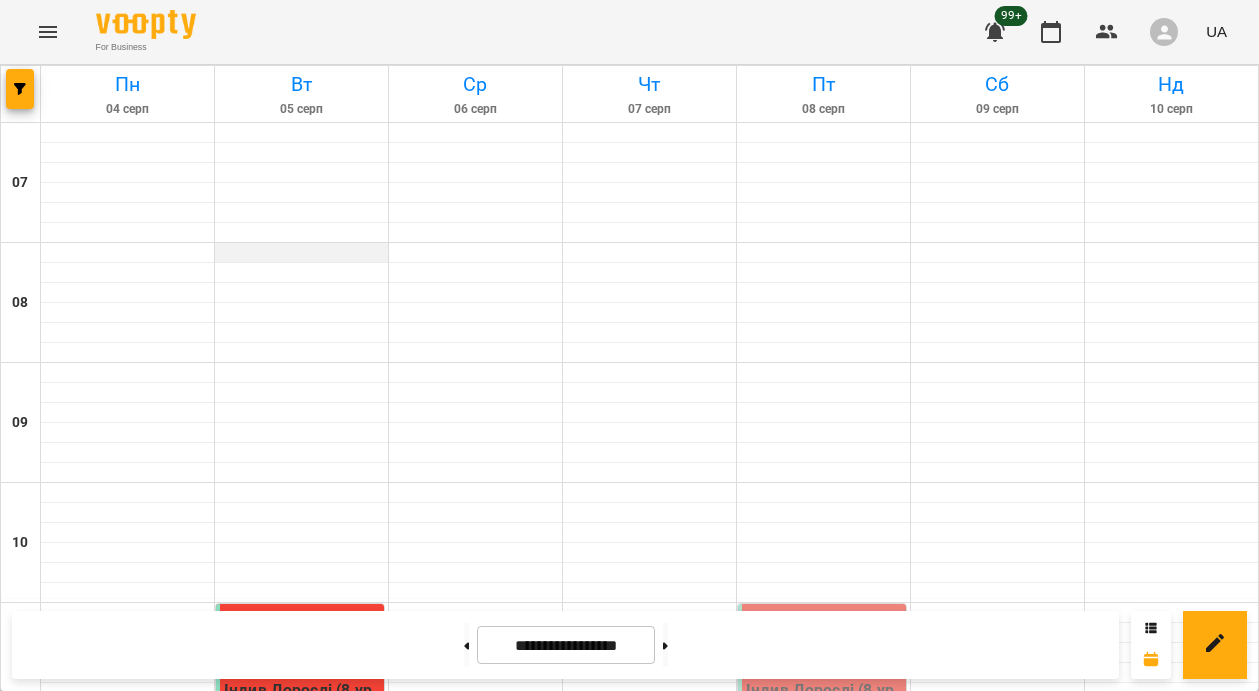 scroll, scrollTop: 602, scrollLeft: 0, axis: vertical 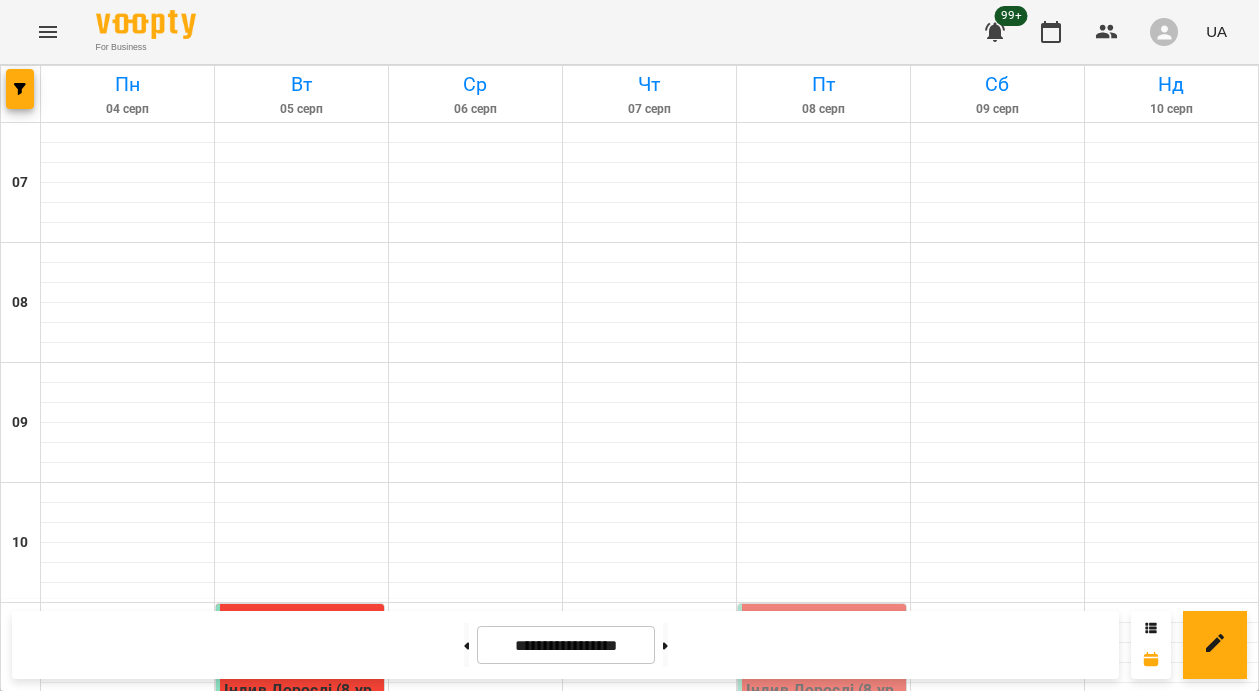 click on "Індив Дорослі (16 уроків)" at bounding box center (476, 821) 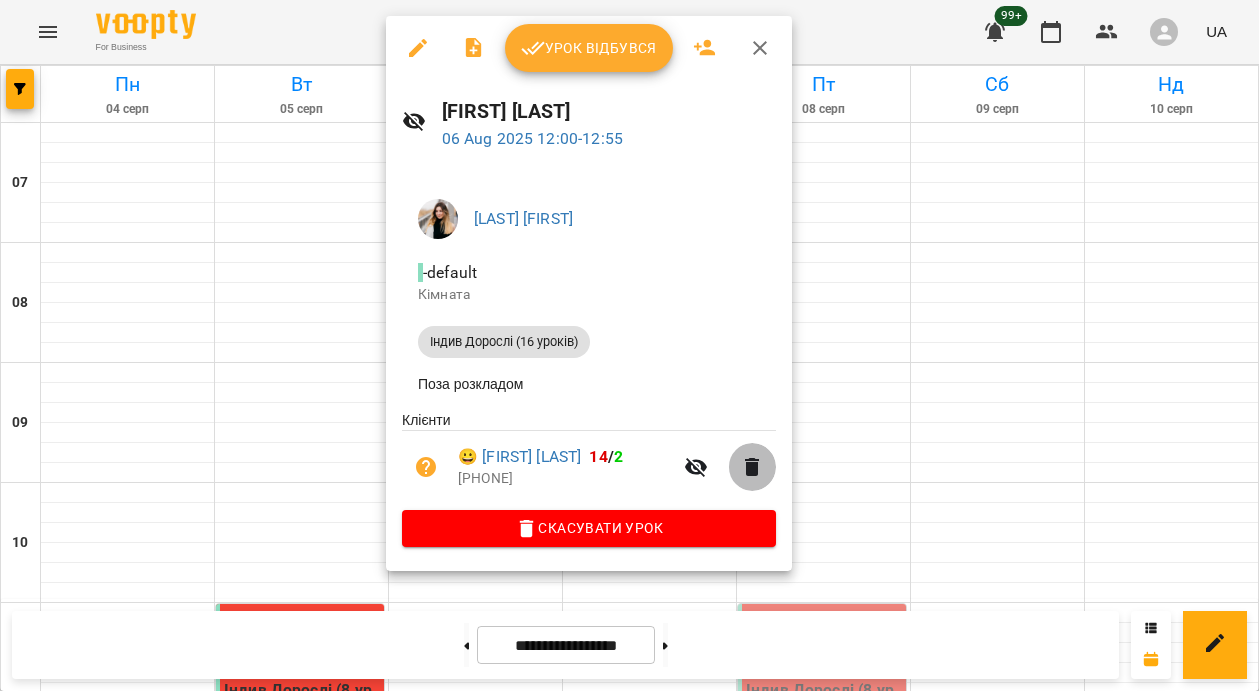 click at bounding box center (752, 467) 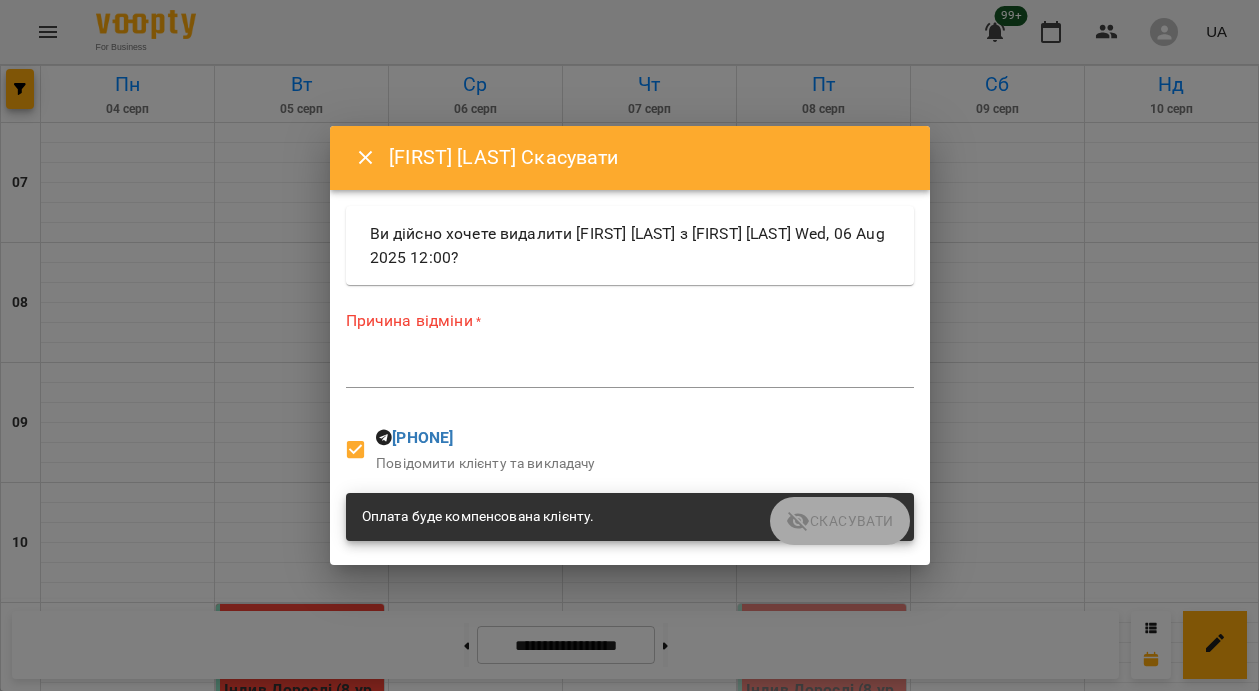 click on "*" at bounding box center [630, 372] 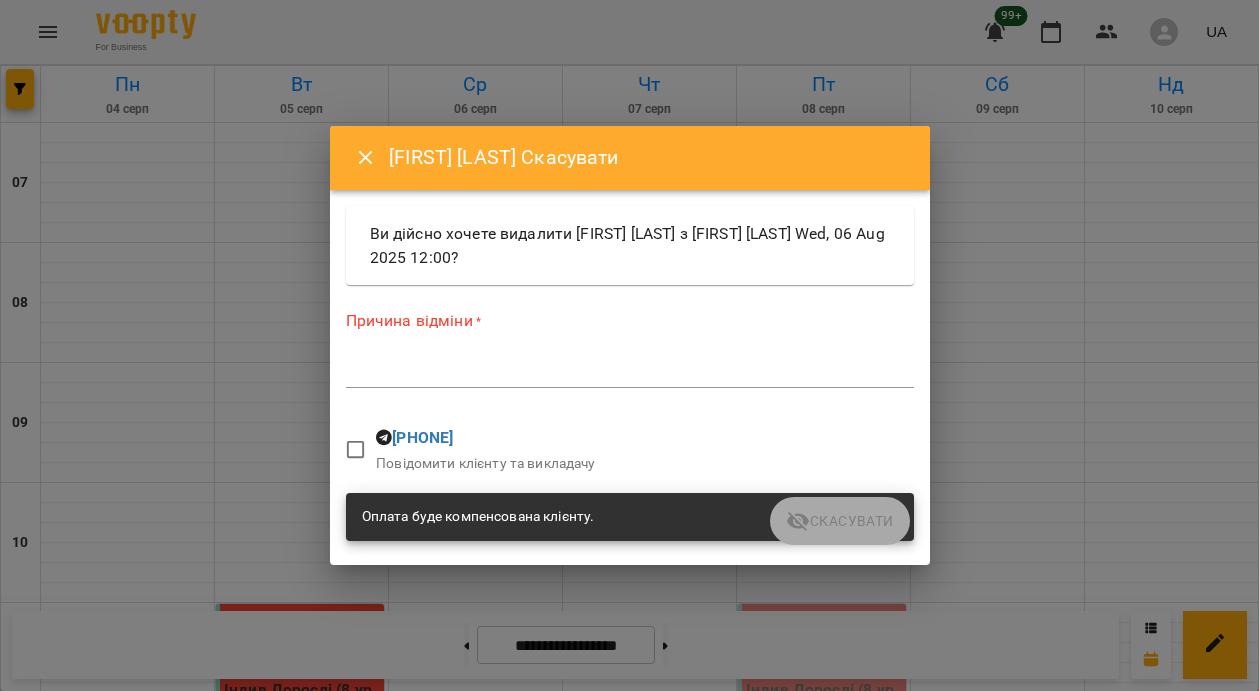 click at bounding box center (630, 371) 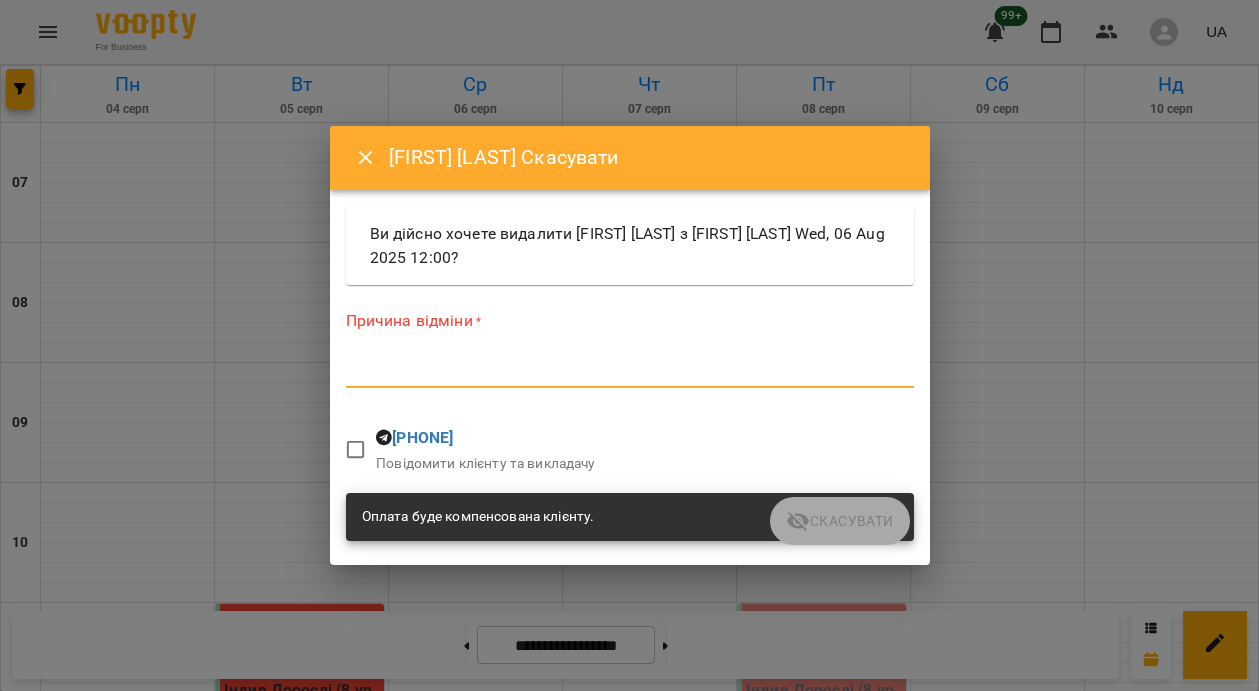 click at bounding box center (630, 371) 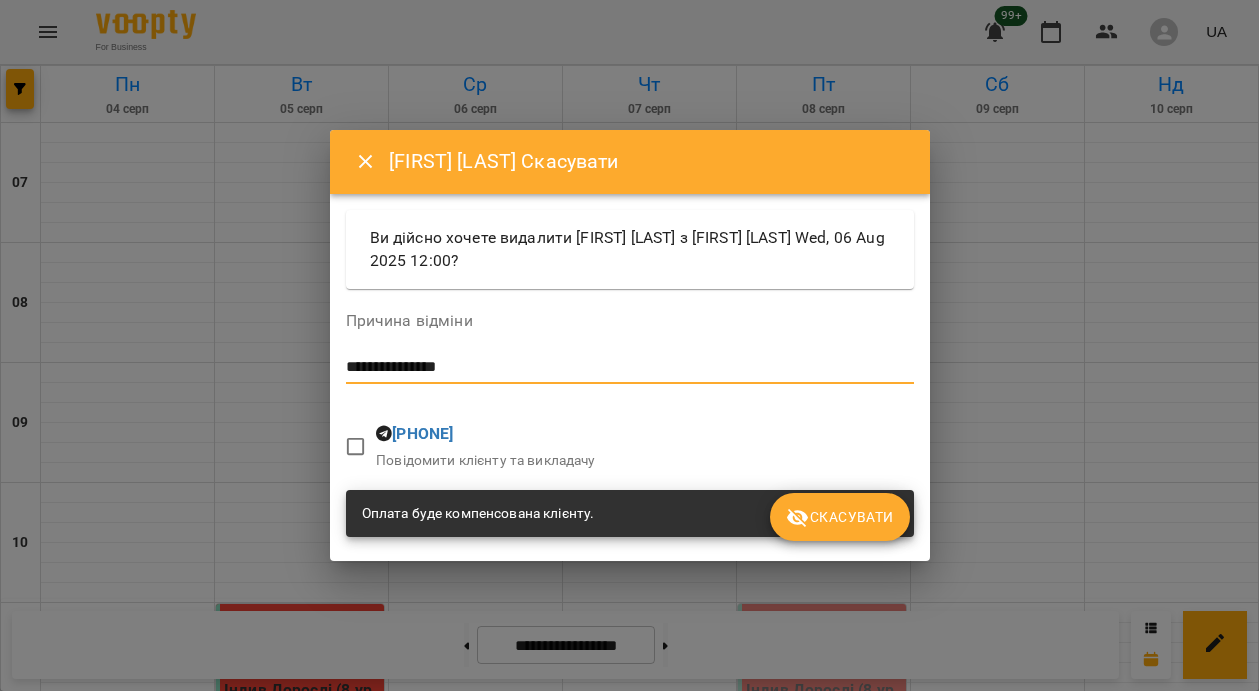 type on "**********" 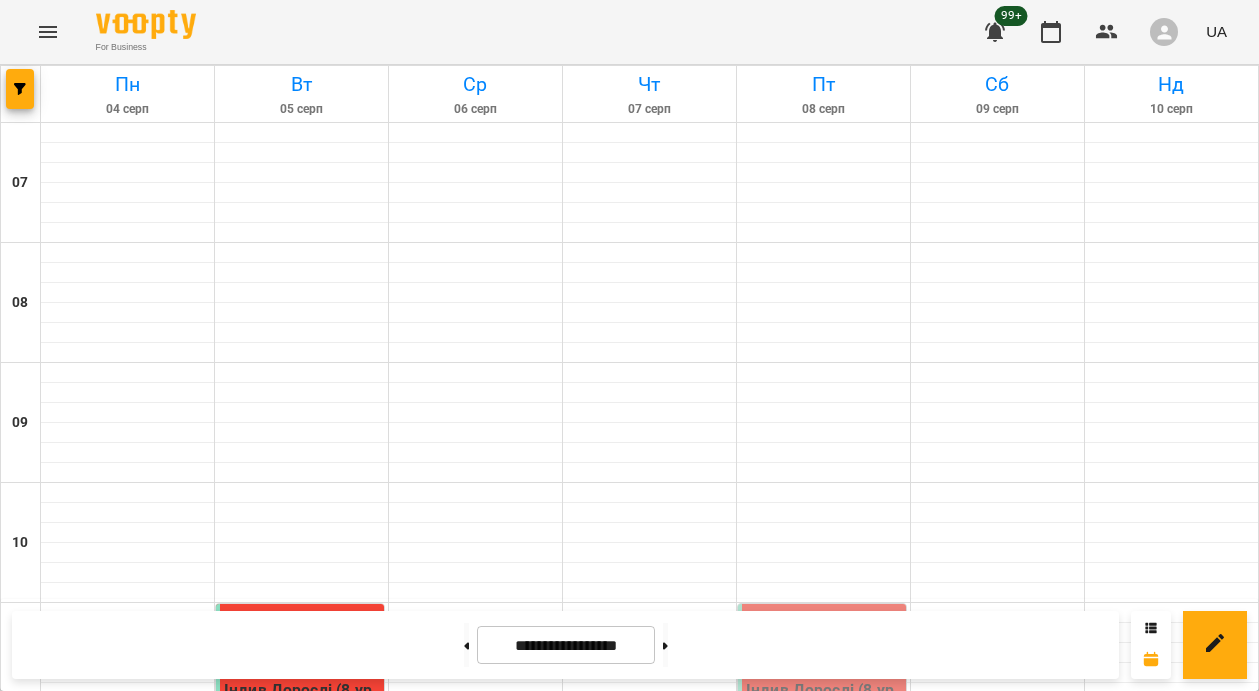 scroll, scrollTop: 381, scrollLeft: 0, axis: vertical 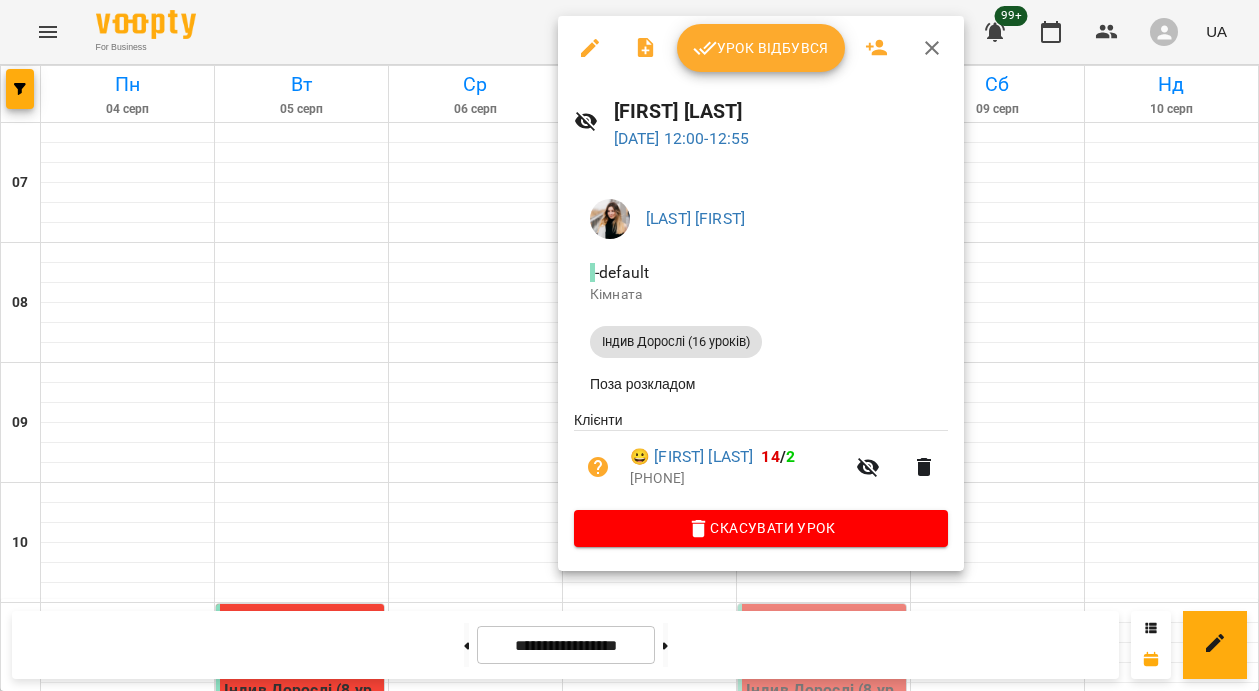 click at bounding box center (924, 467) 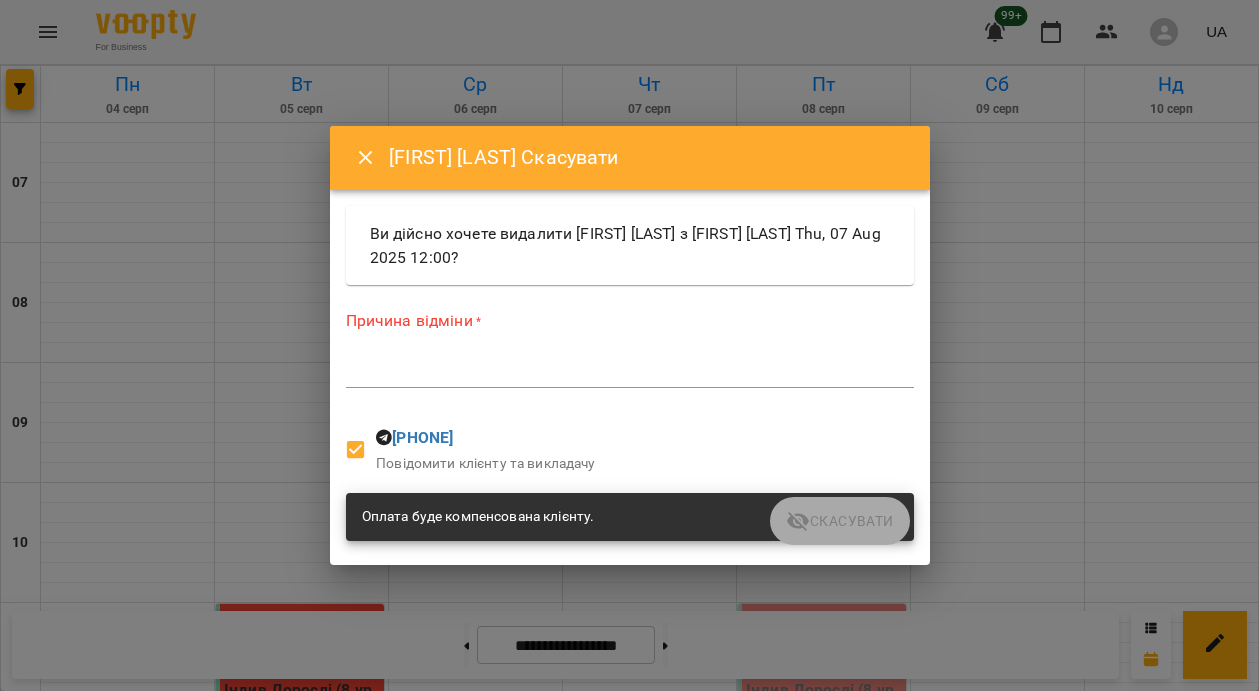 click on "*" at bounding box center (630, 372) 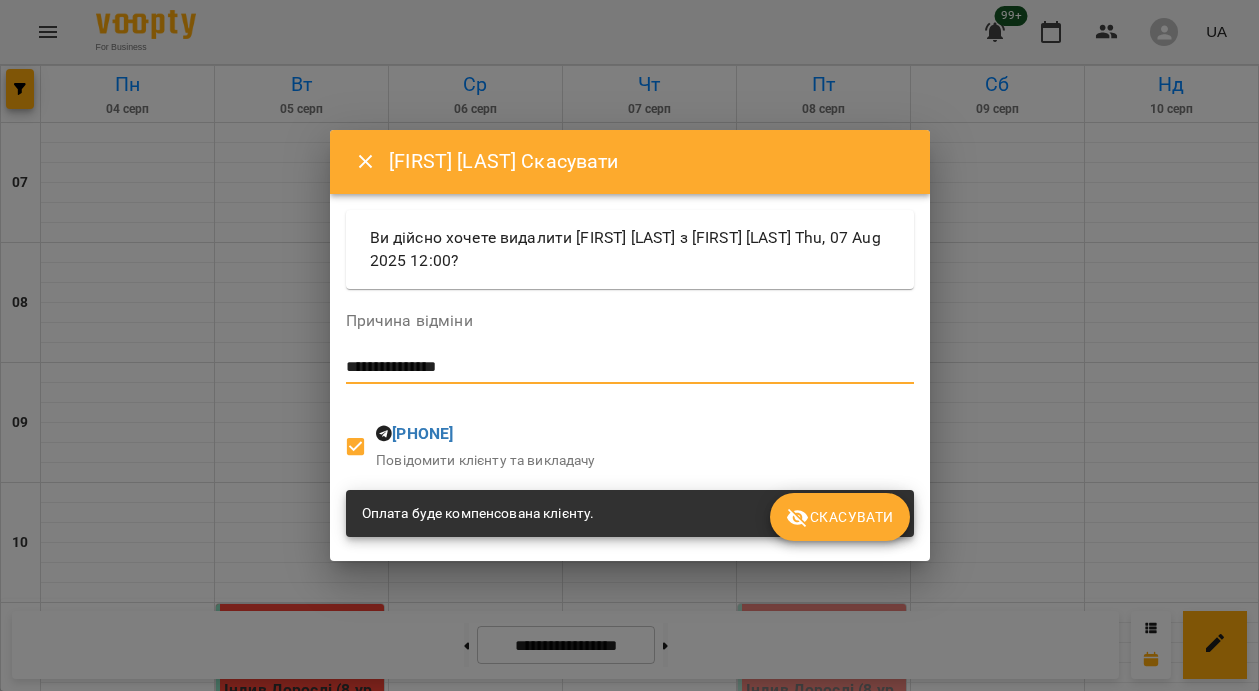 type on "**********" 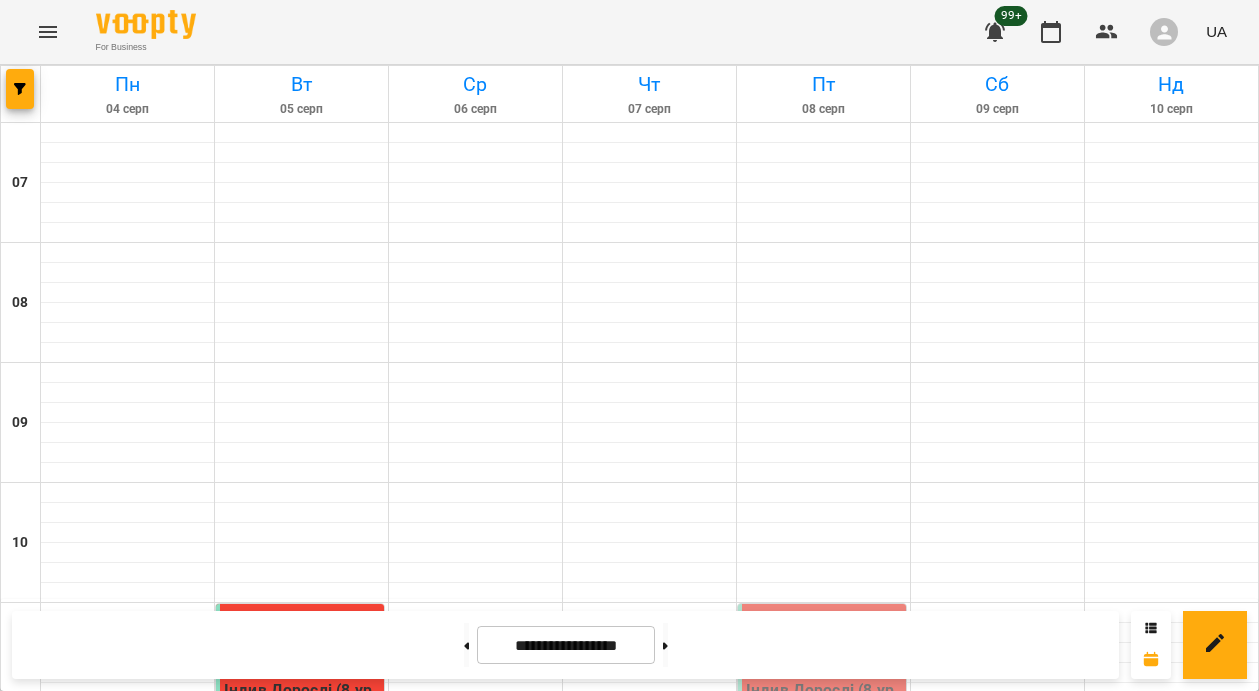 scroll, scrollTop: 781, scrollLeft: 0, axis: vertical 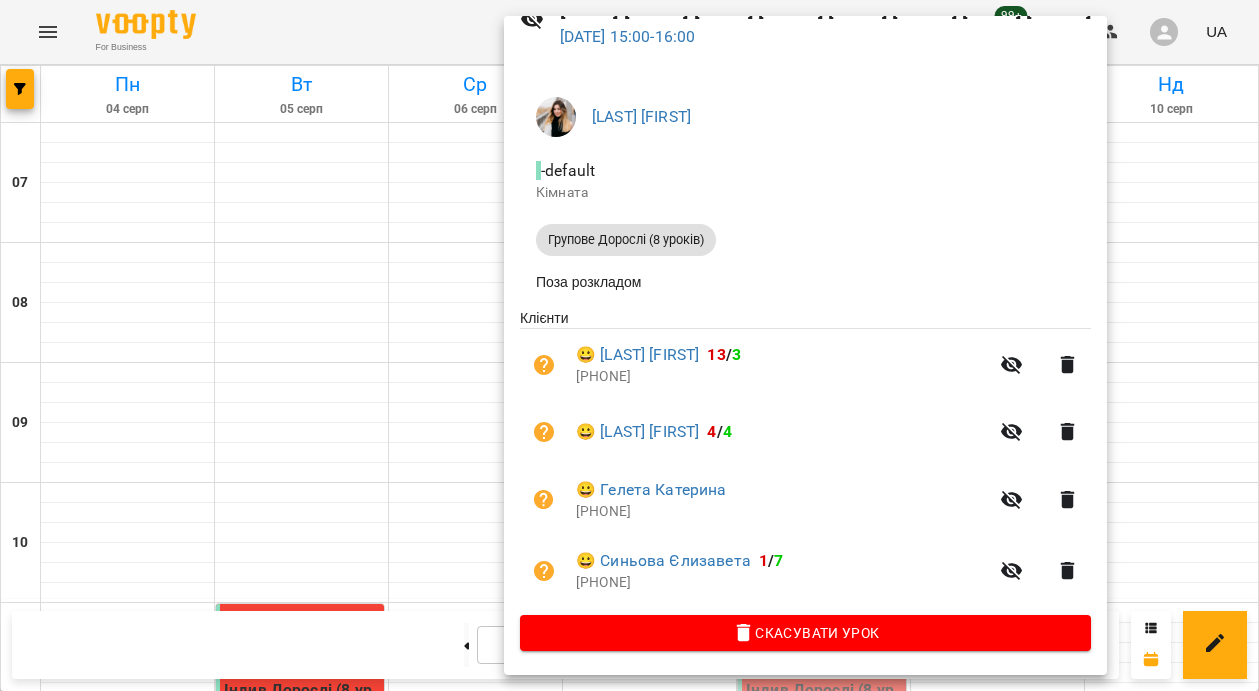 click at bounding box center [629, 345] 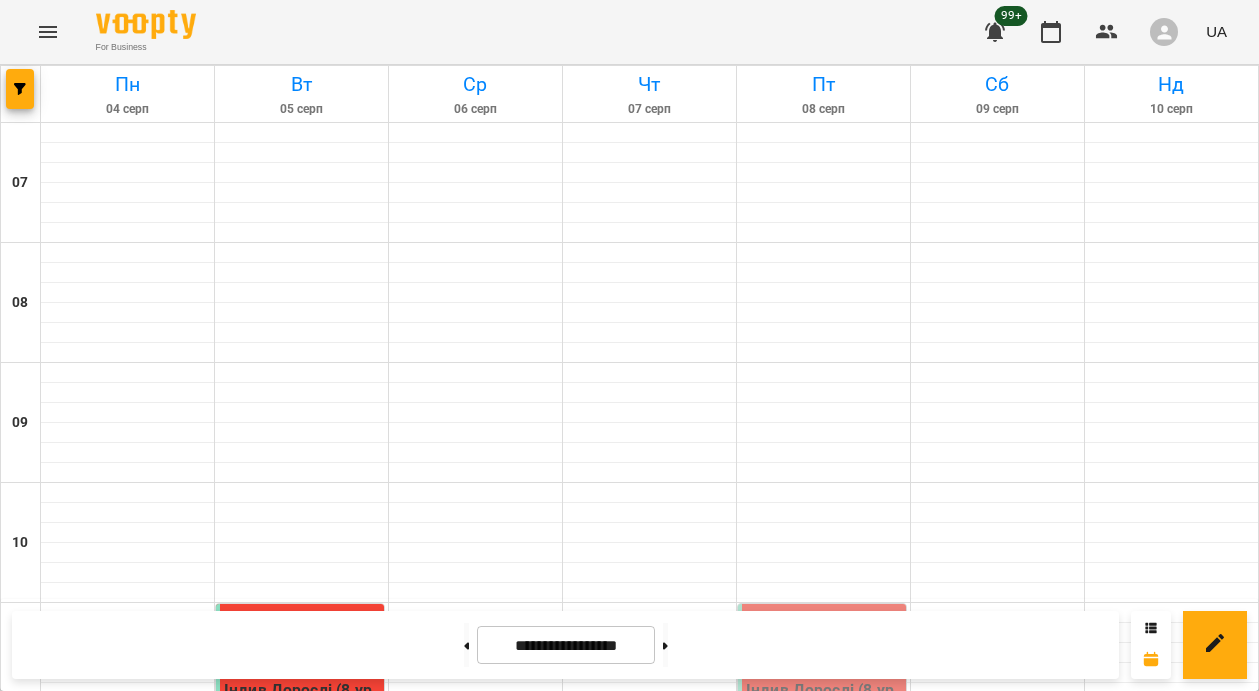 click on "Групове Дорослі (8 уроків)" at bounding box center (302, 1181) 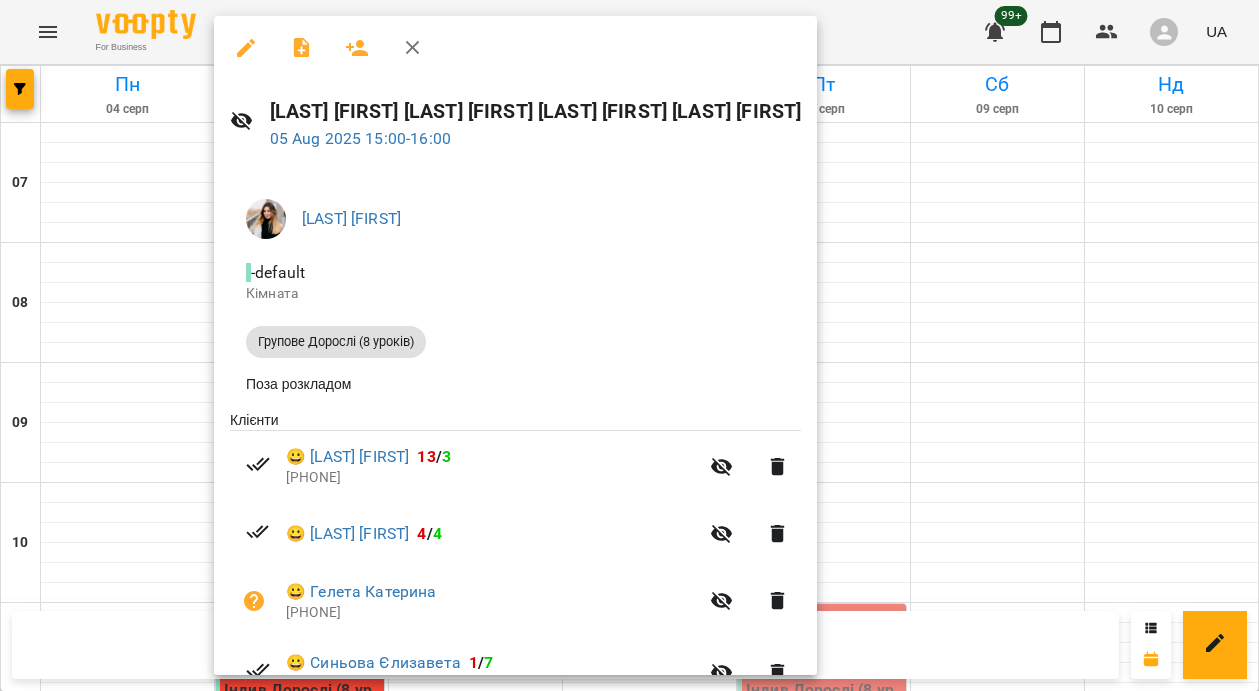 click at bounding box center (629, 345) 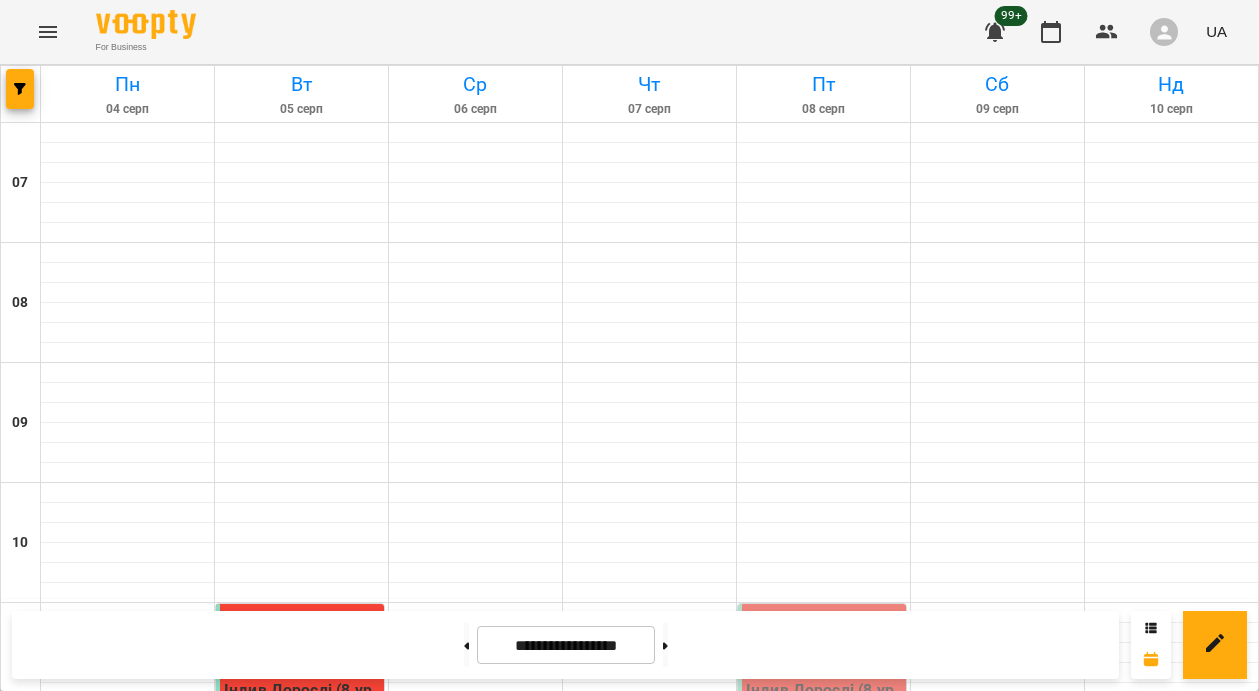 scroll, scrollTop: 360, scrollLeft: 0, axis: vertical 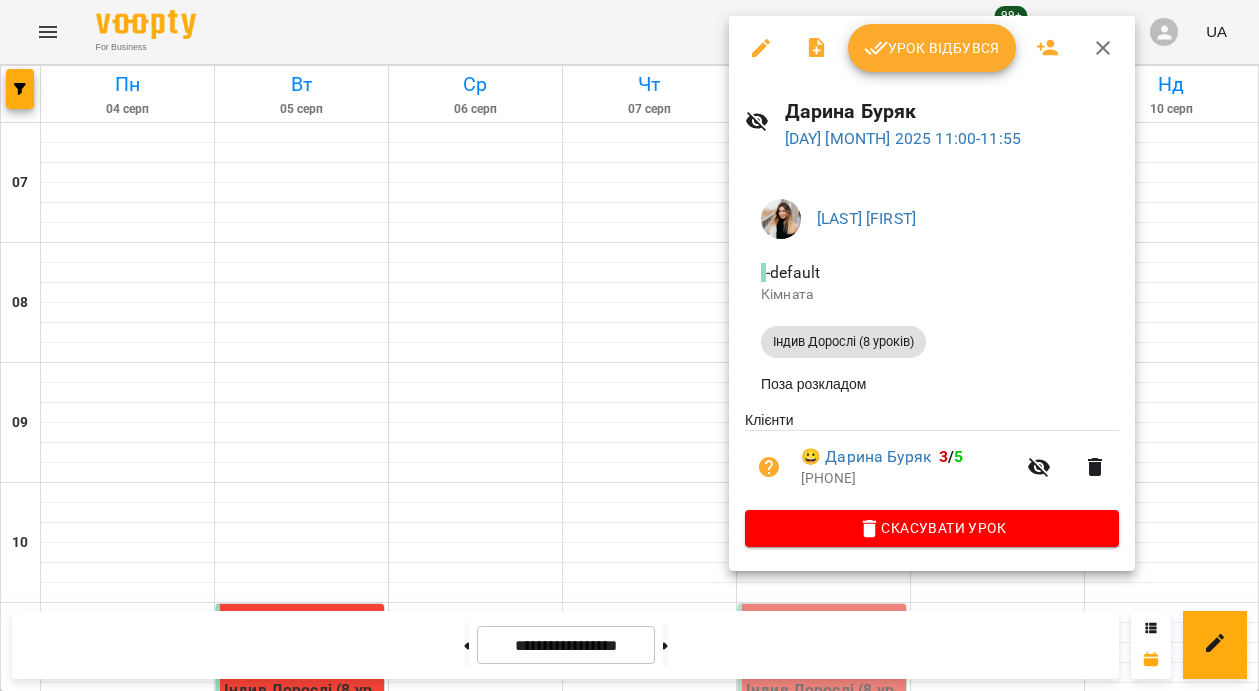 click 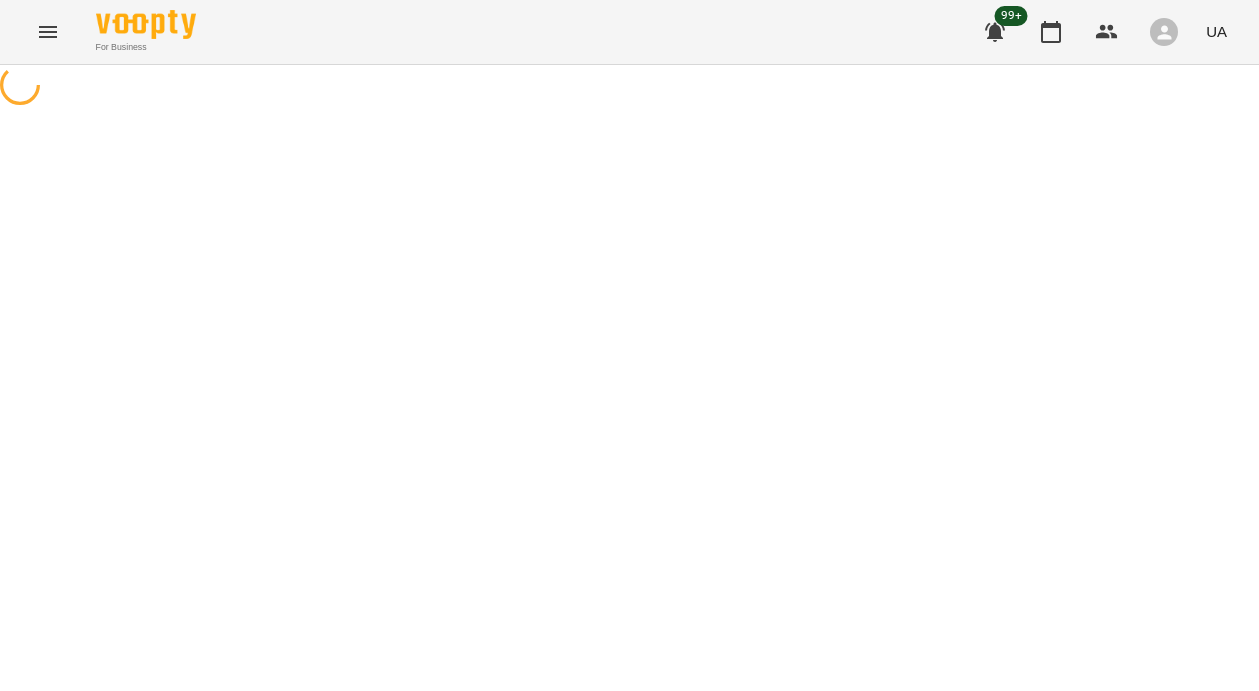 select on "**********" 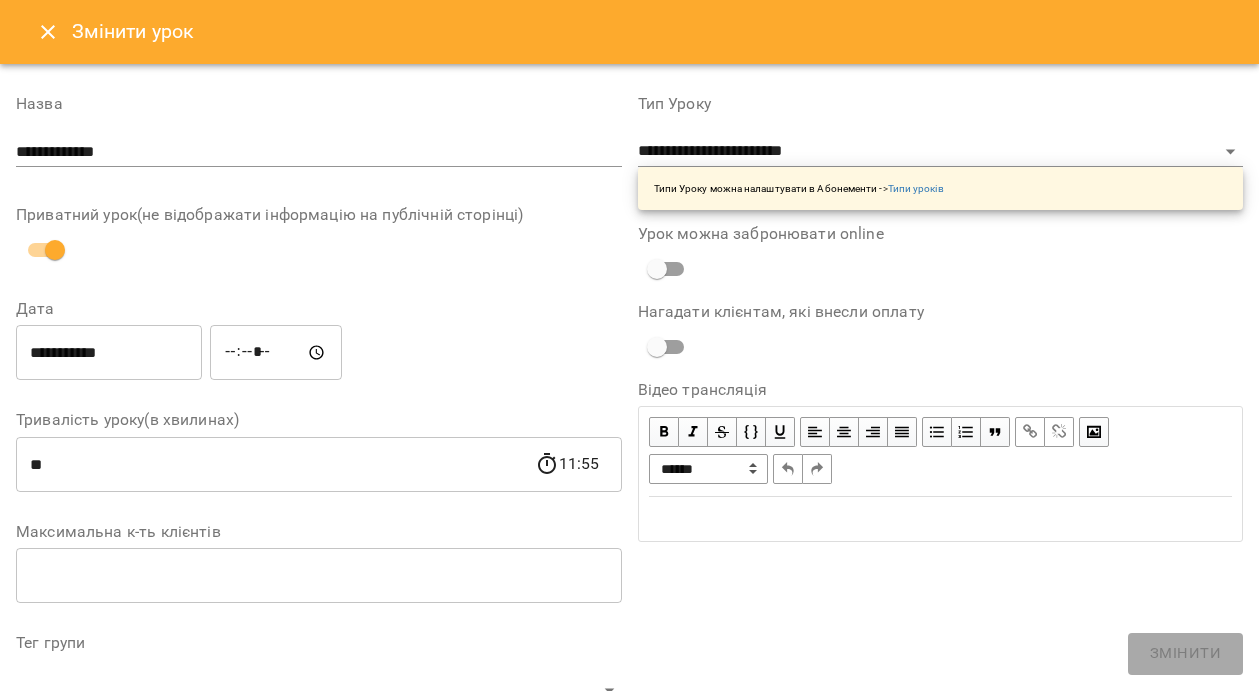 click on "**********" at bounding box center (109, 353) 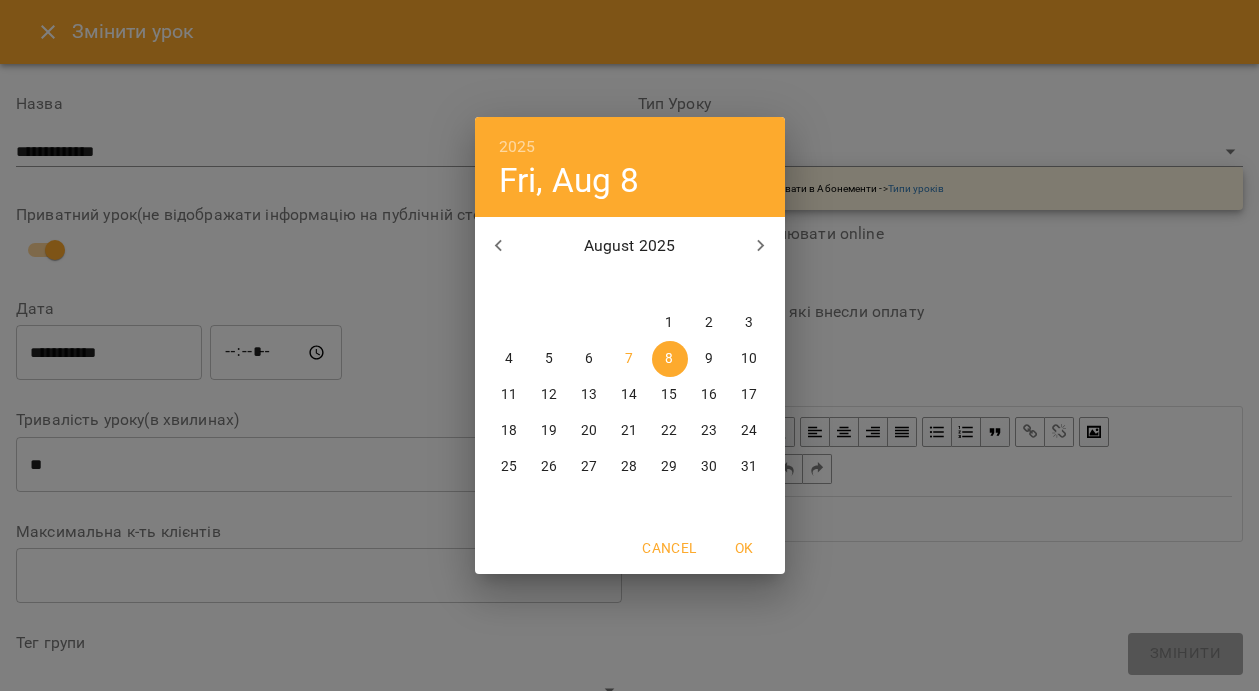 click on "7" at bounding box center (630, 359) 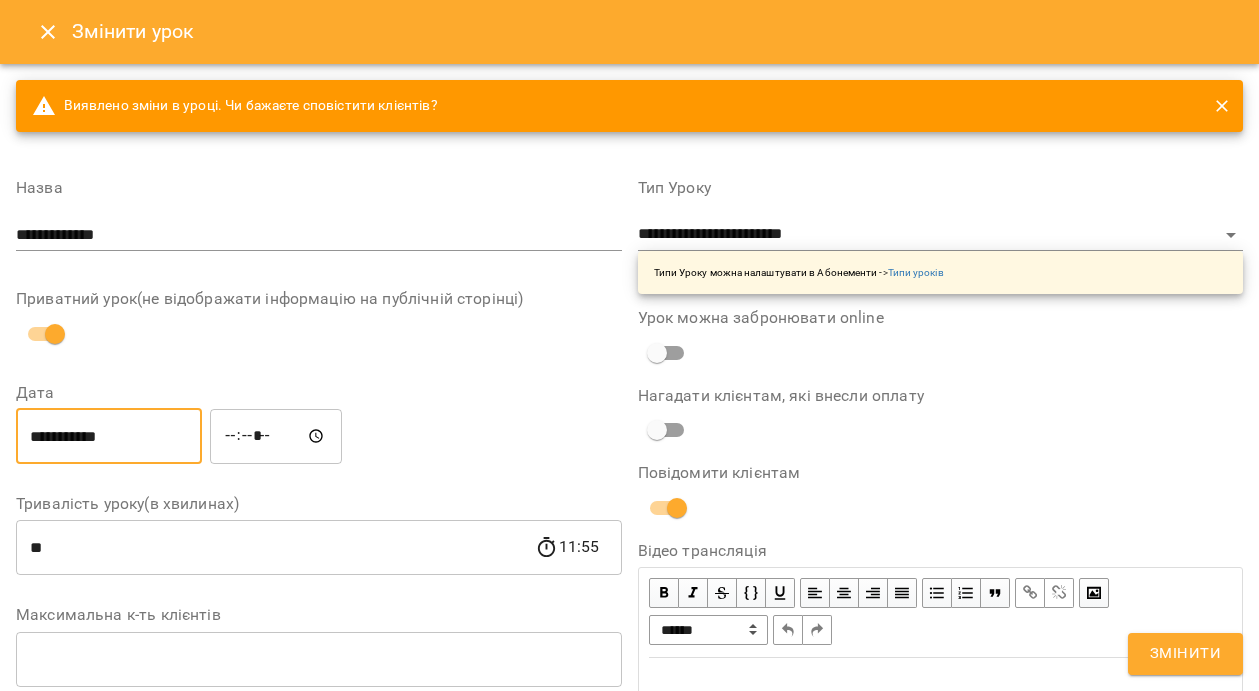 click on "Змінити" at bounding box center [1185, 654] 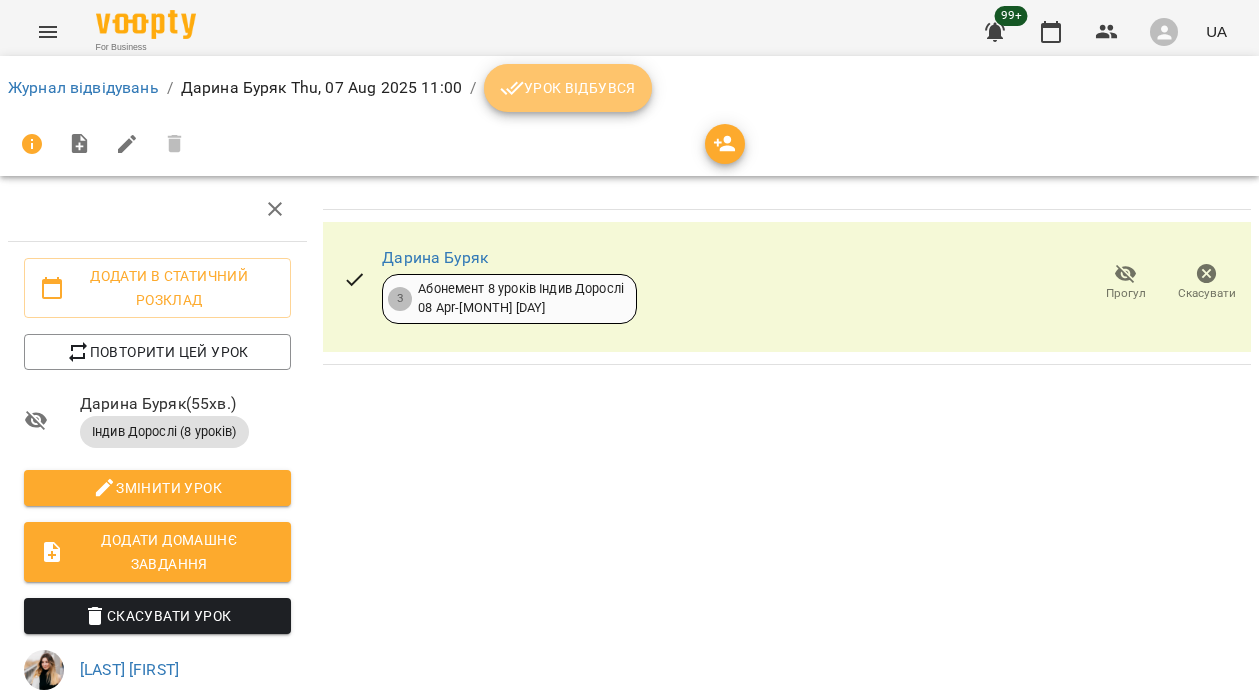 click on "Урок відбувся" at bounding box center (568, 88) 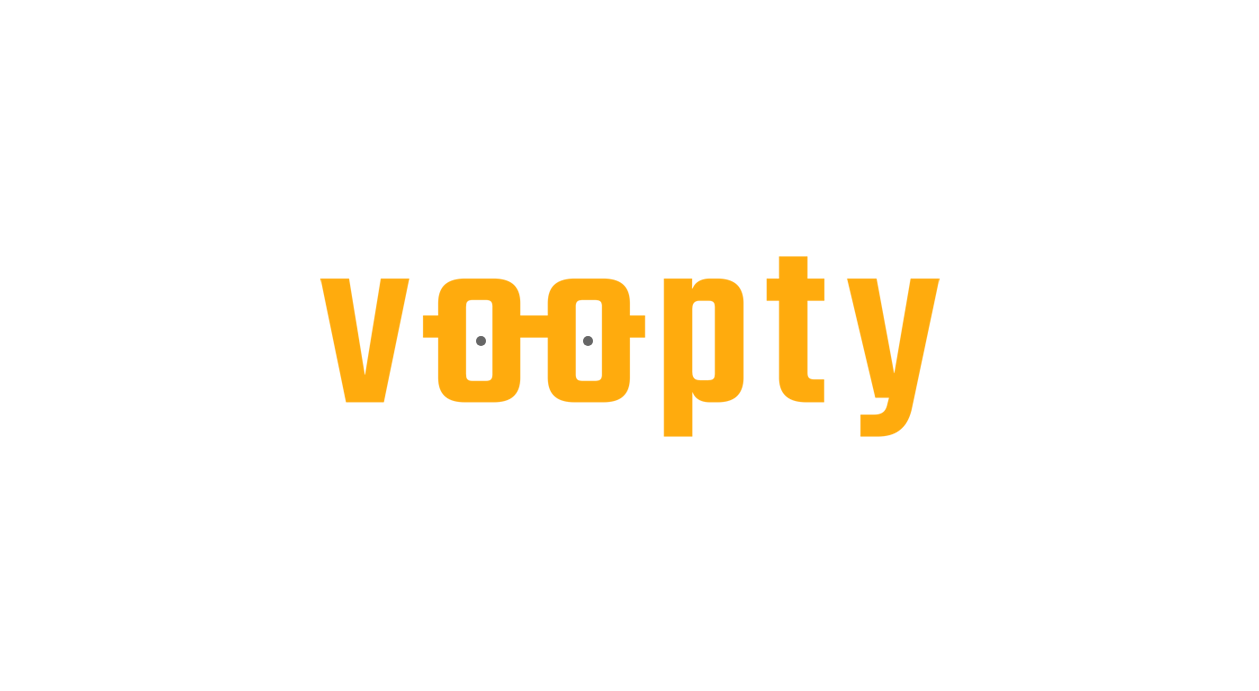 scroll, scrollTop: 0, scrollLeft: 0, axis: both 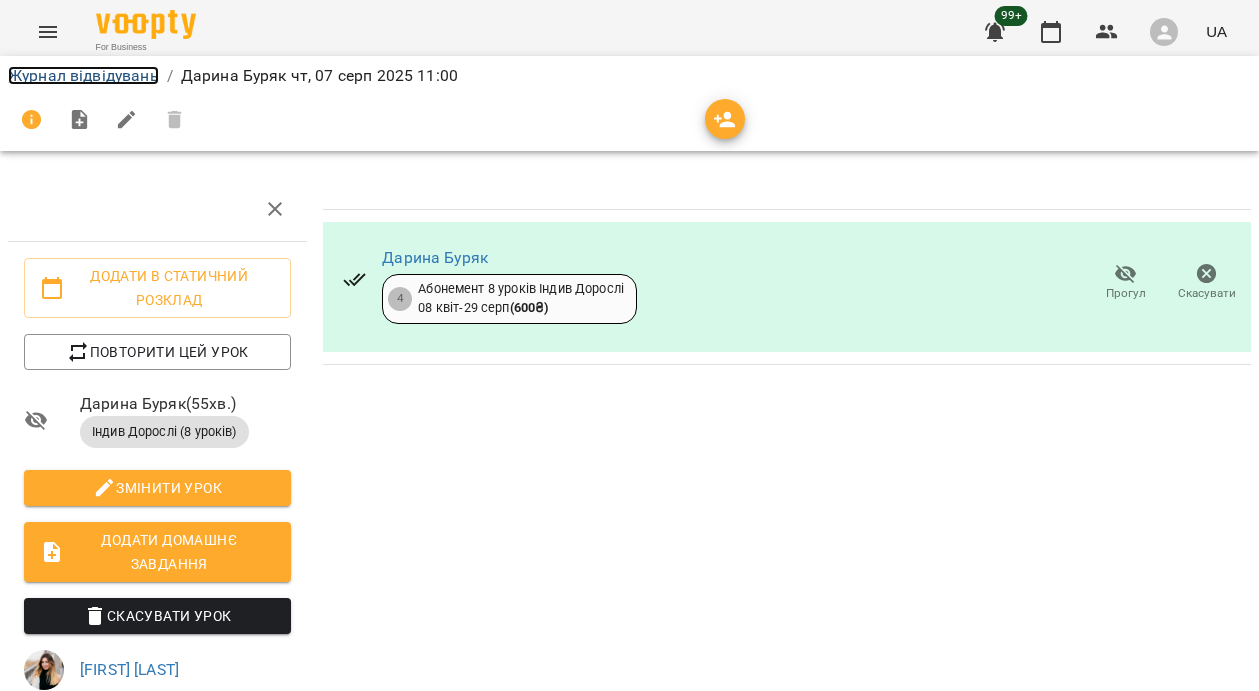 click on "Журнал відвідувань" at bounding box center [83, 75] 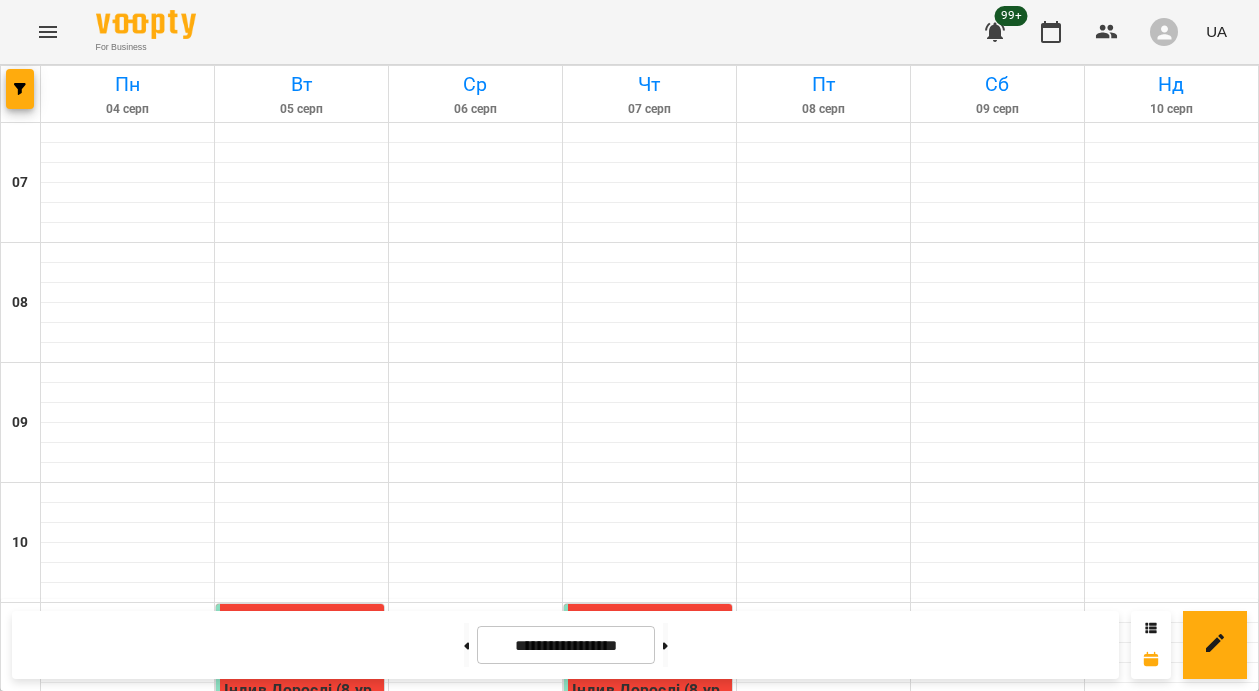 scroll, scrollTop: 0, scrollLeft: 0, axis: both 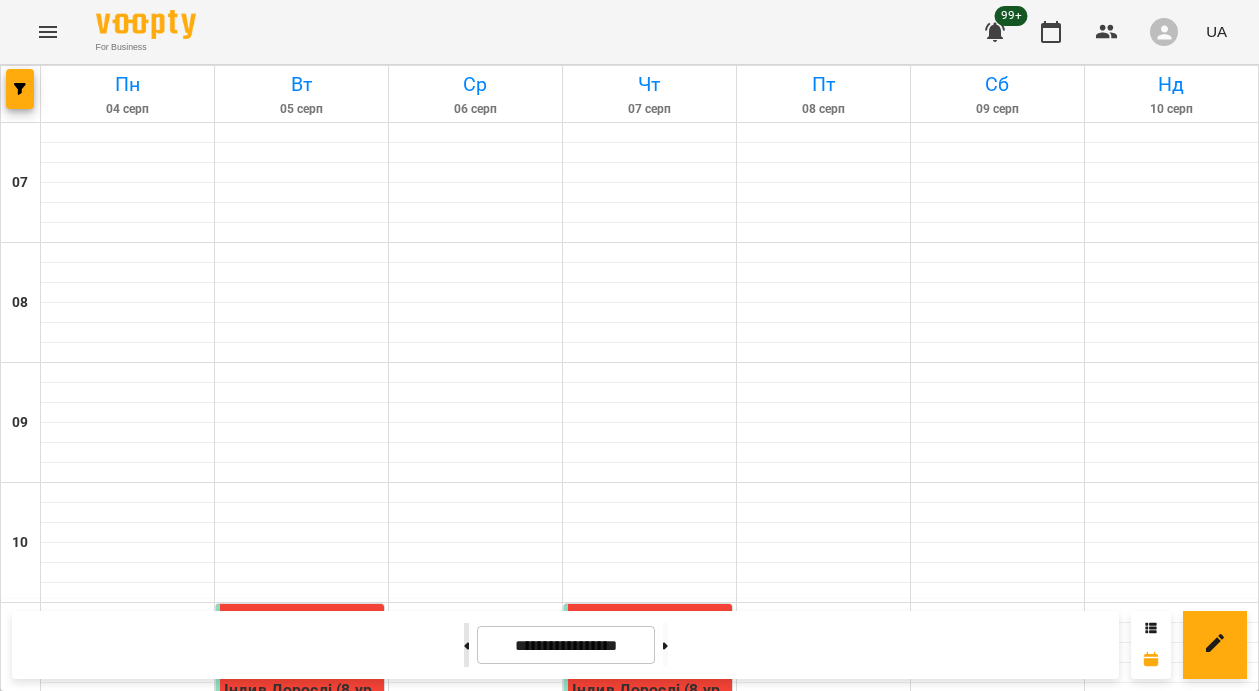 click at bounding box center (466, 645) 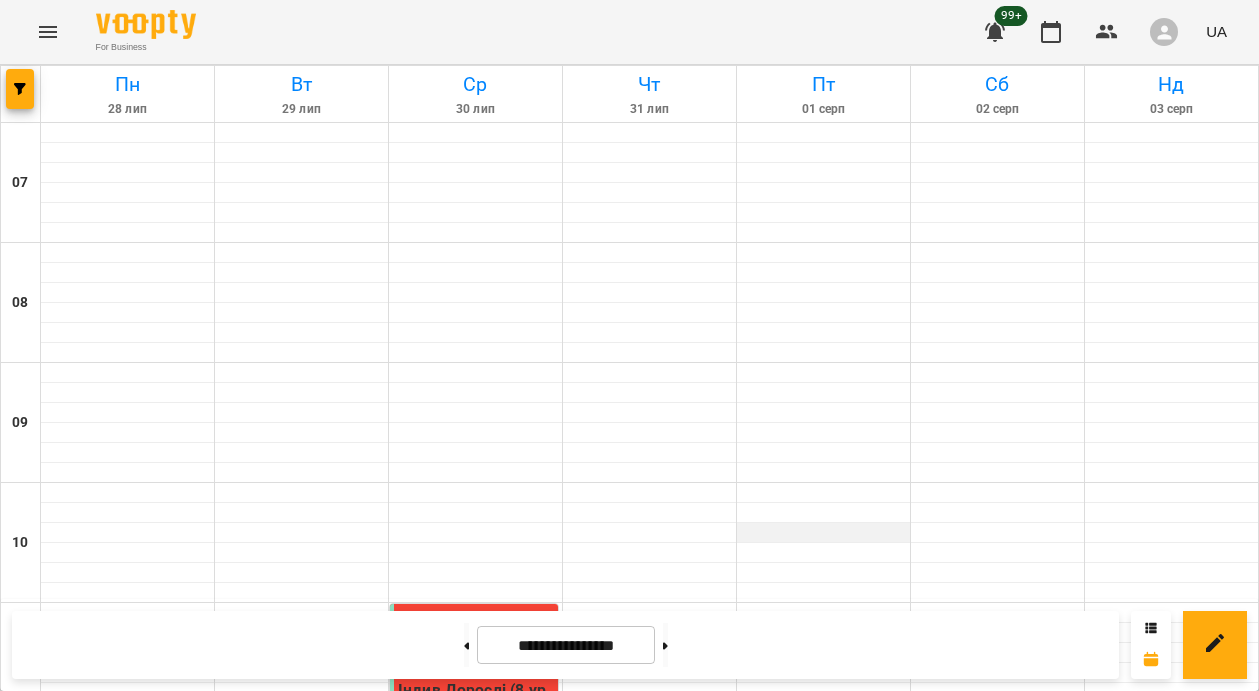 scroll, scrollTop: 543, scrollLeft: 0, axis: vertical 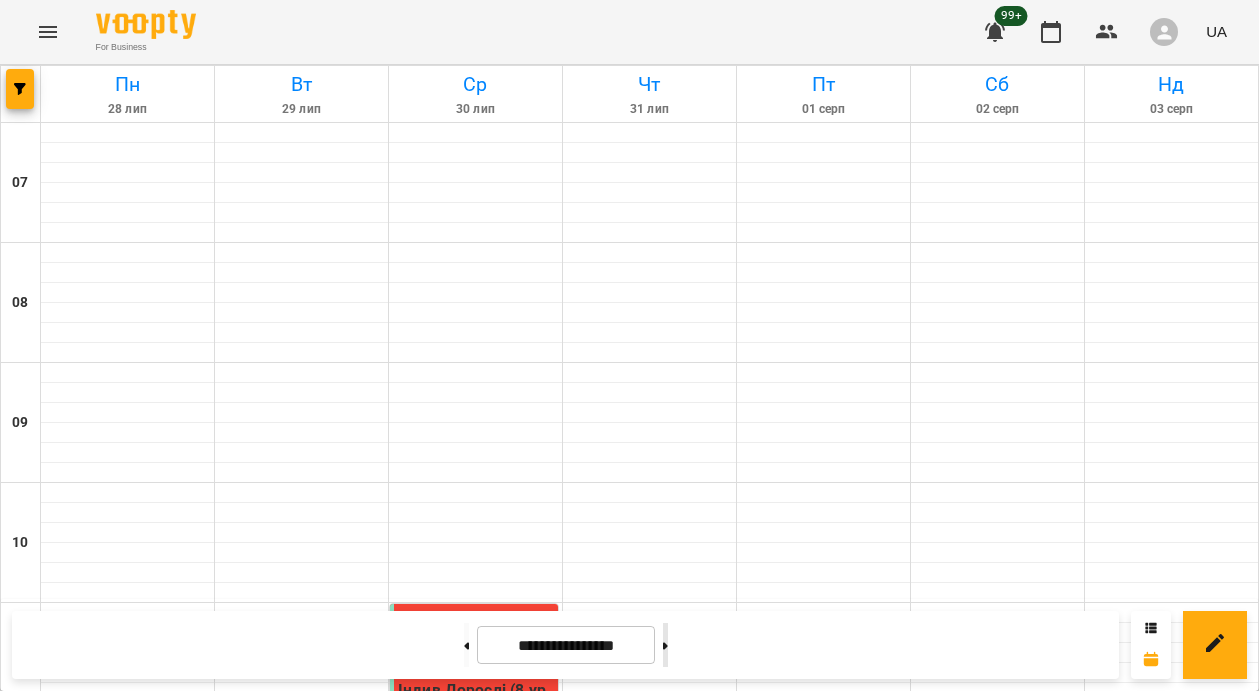 click 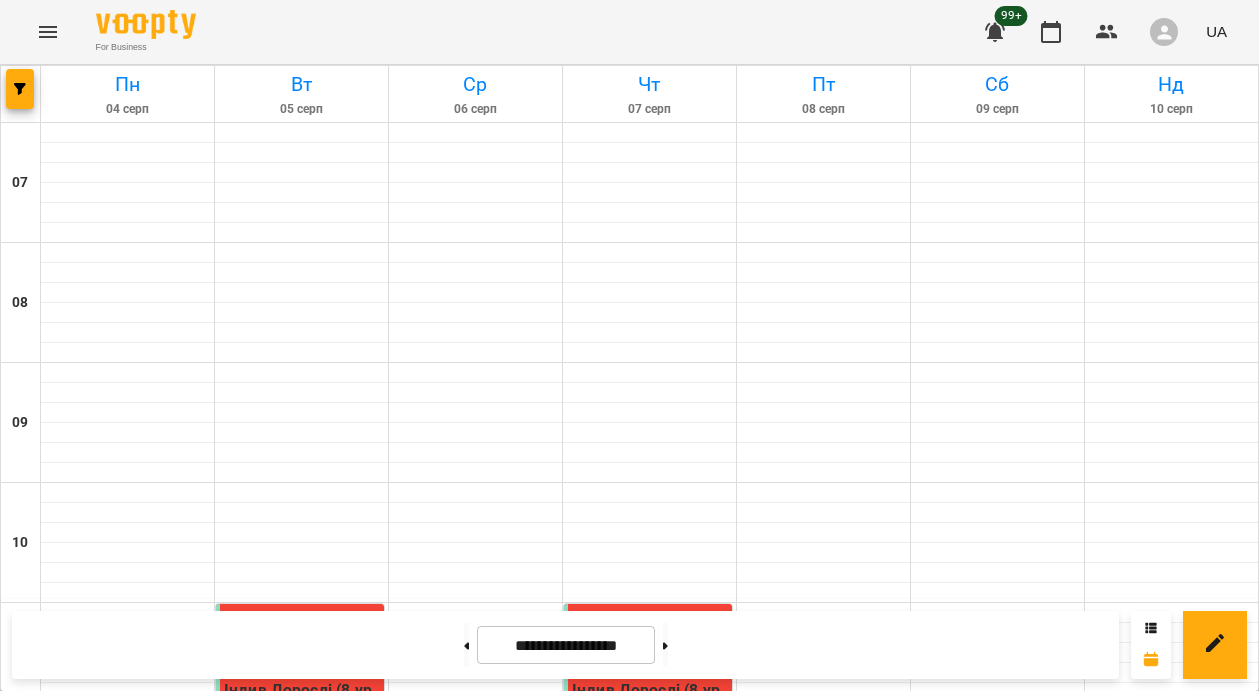 scroll, scrollTop: 726, scrollLeft: 0, axis: vertical 